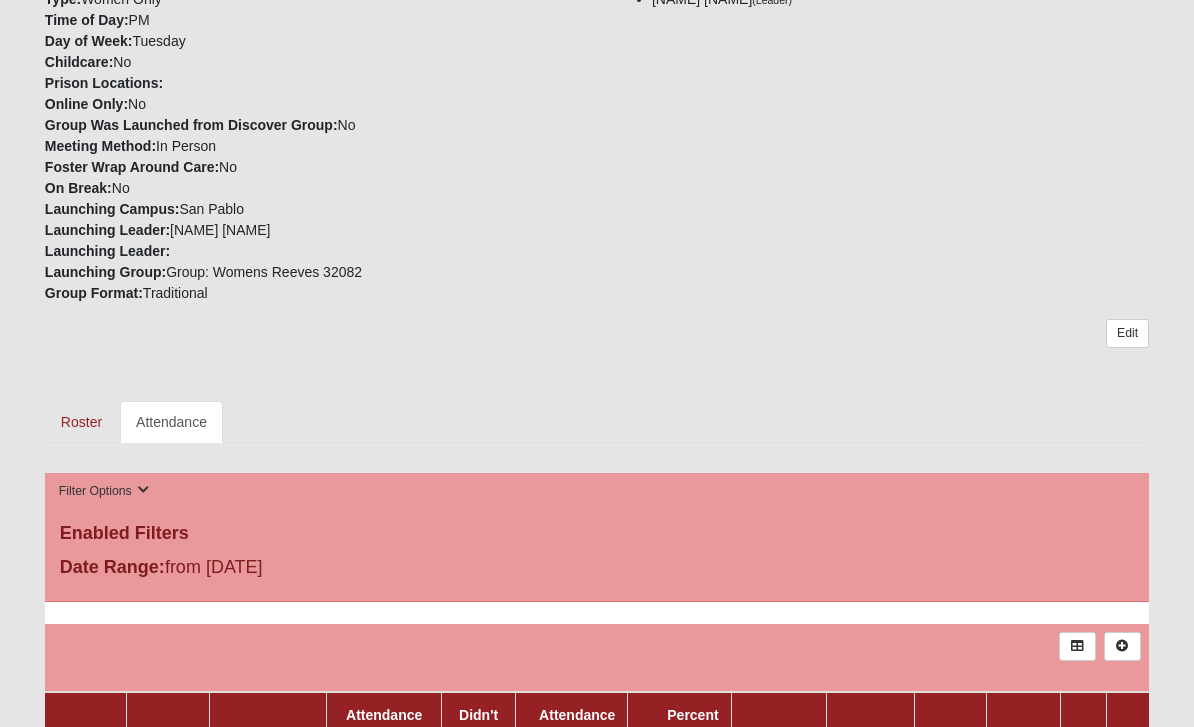 scroll, scrollTop: 547, scrollLeft: 0, axis: vertical 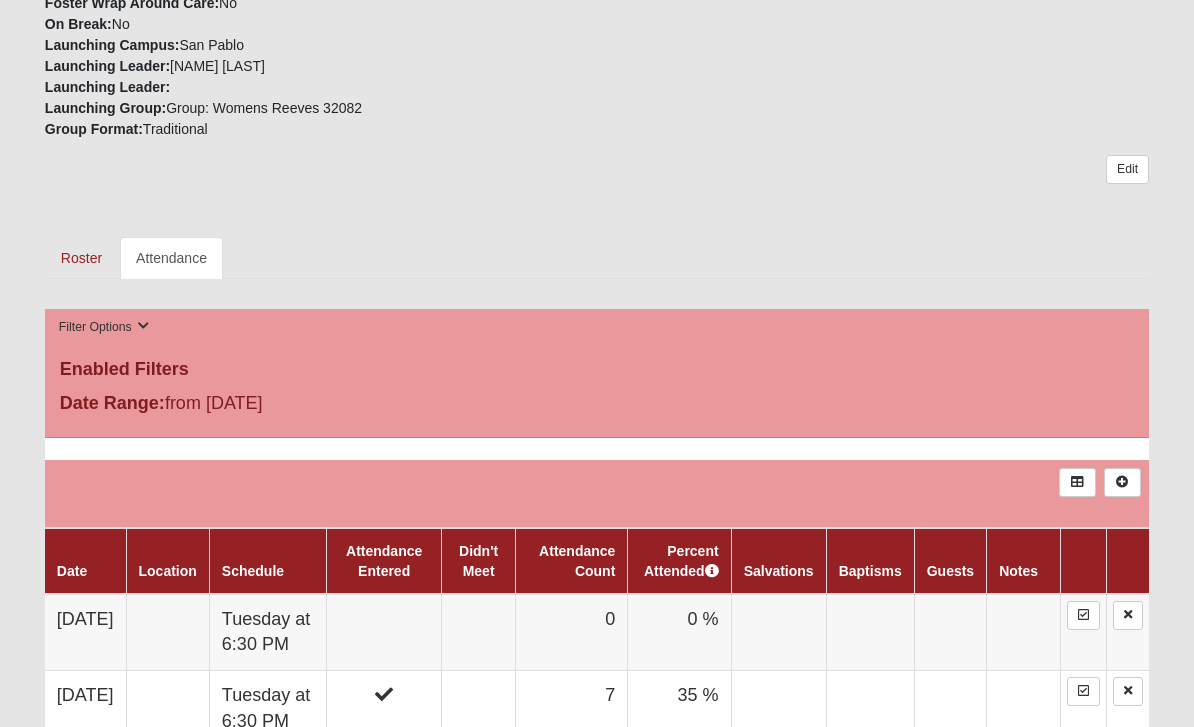 click on "0" at bounding box center [571, 632] 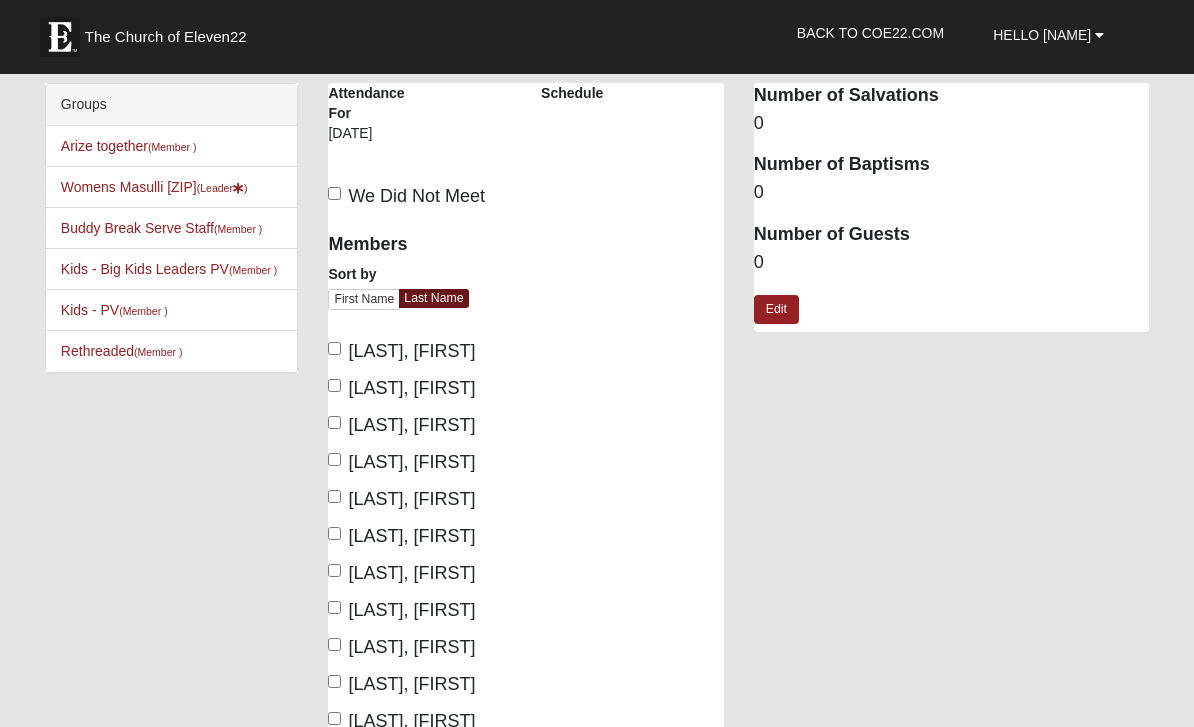 scroll, scrollTop: 0, scrollLeft: 0, axis: both 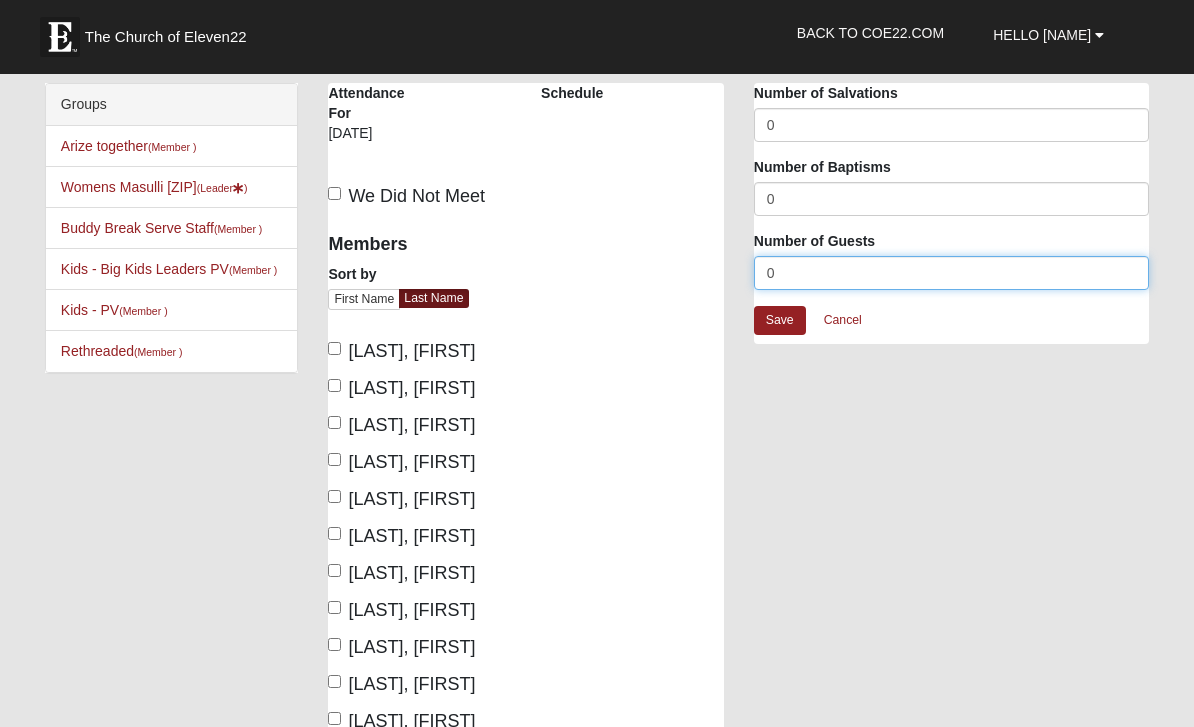 click on "0" at bounding box center (951, 273) 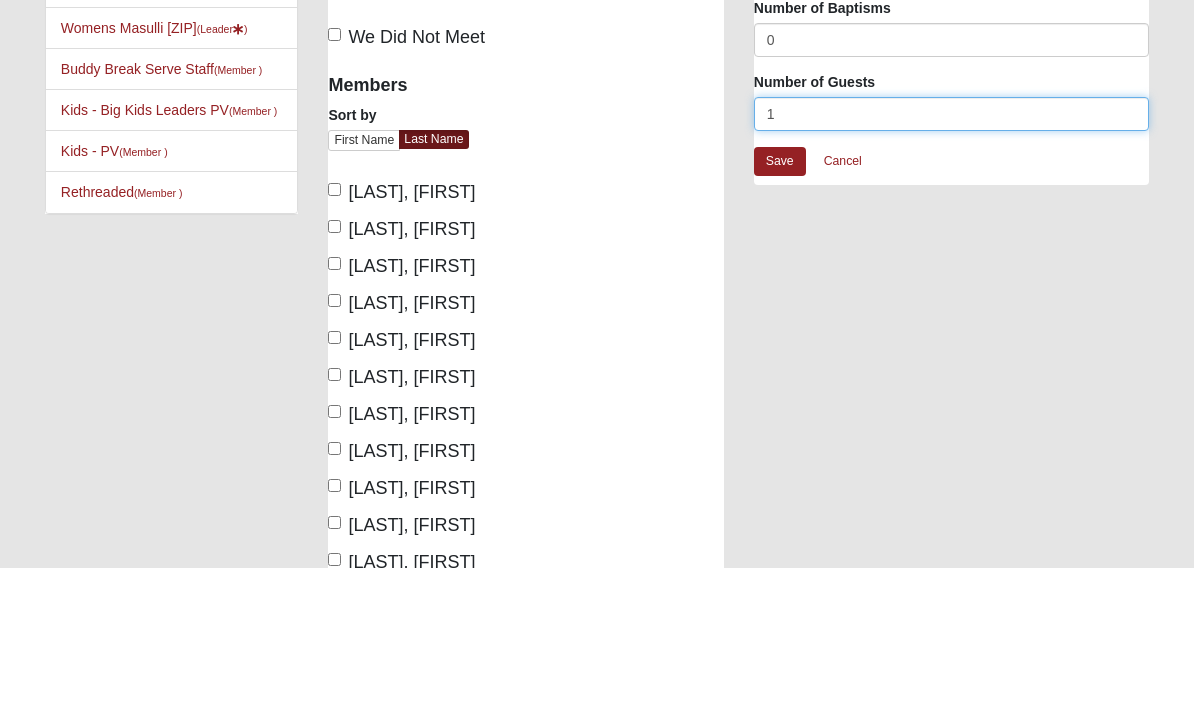 type on "1" 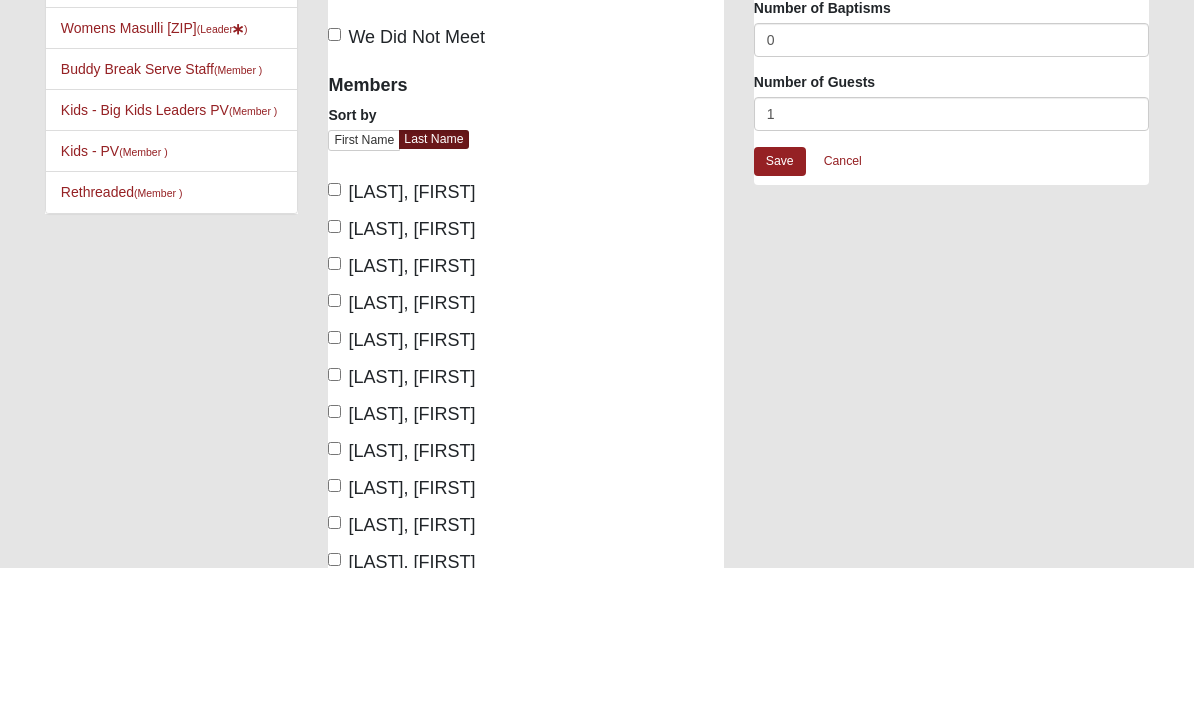 click on "Cassara, Elyse" at bounding box center (334, 385) 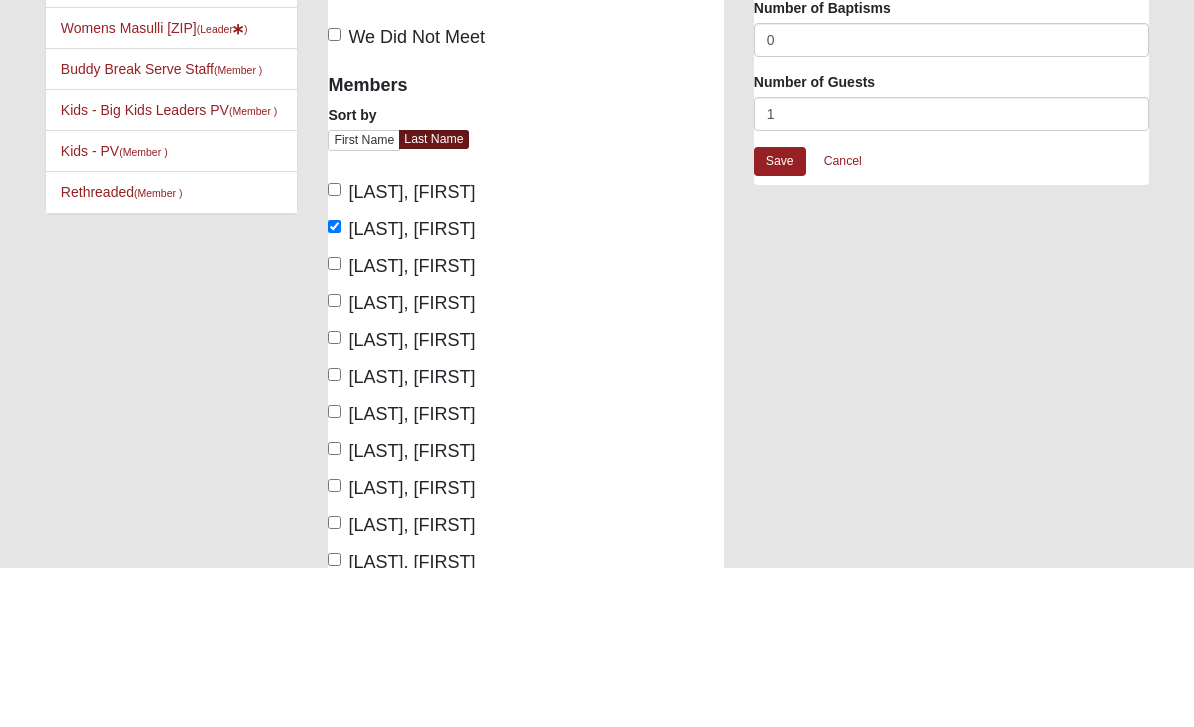 scroll, scrollTop: 159, scrollLeft: 0, axis: vertical 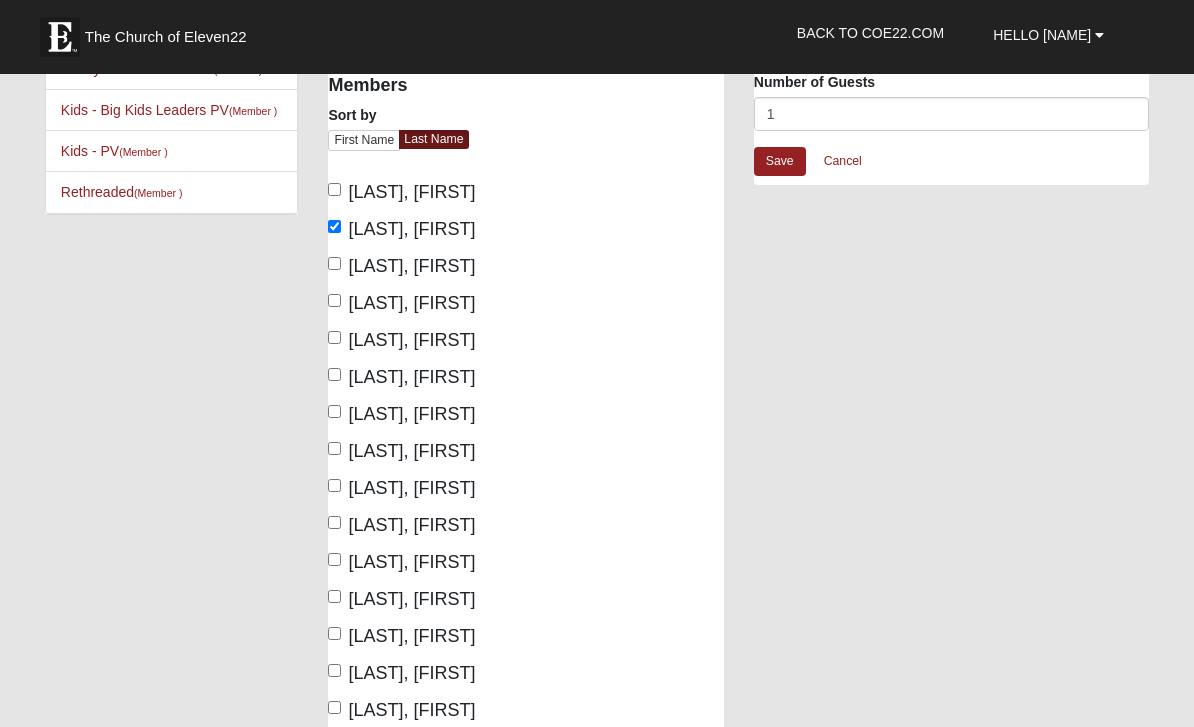 click on "Gilbert, Mary" at bounding box center [334, 300] 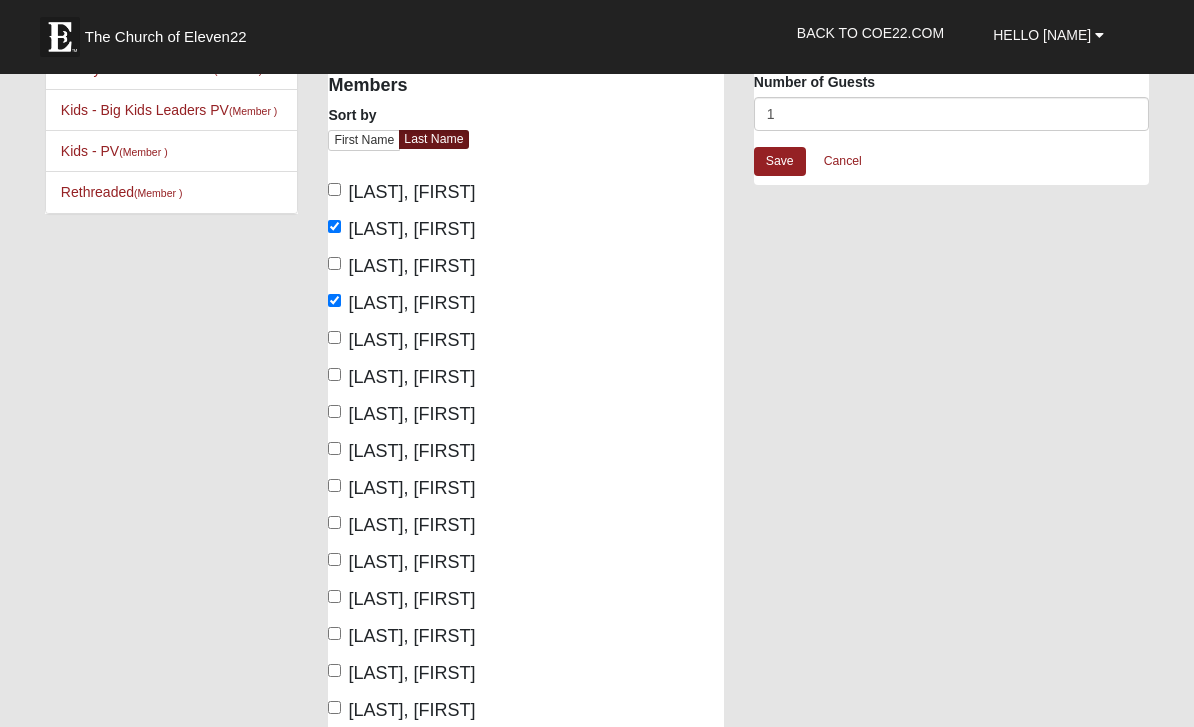 click on "Manning, Laura" at bounding box center [334, 411] 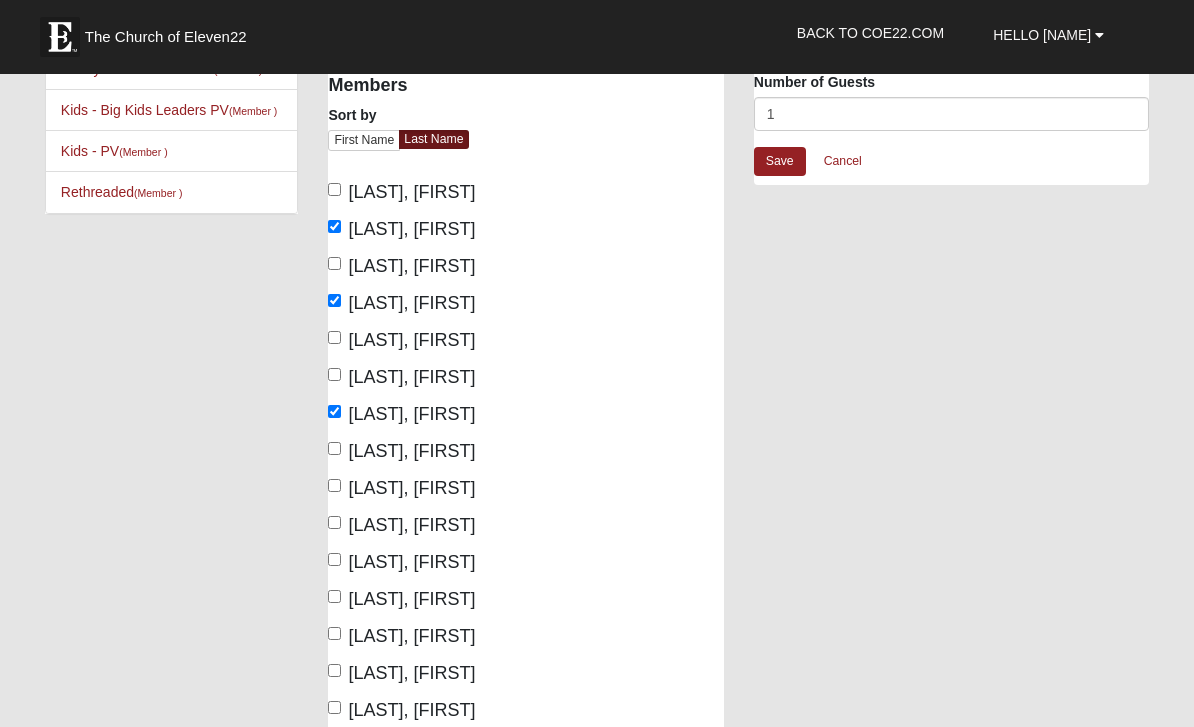 click on "Masulli, Lynda" at bounding box center (334, 485) 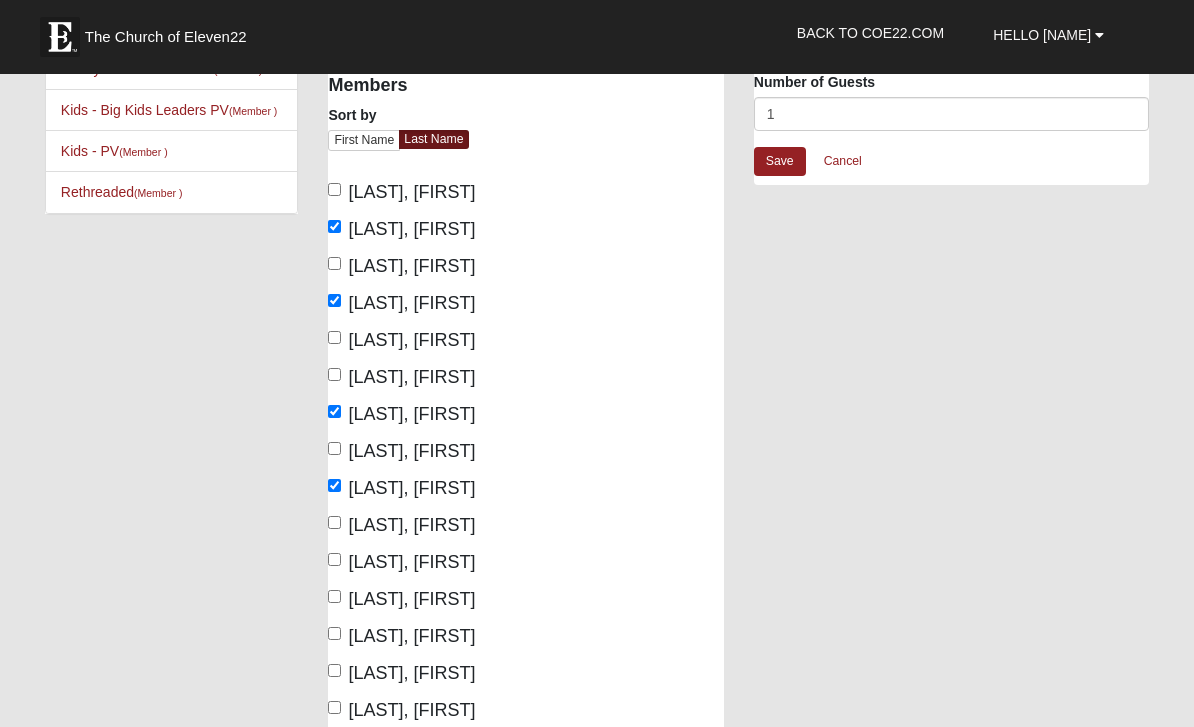 click on "[LAST], [FIRST]" at bounding box center [334, 522] 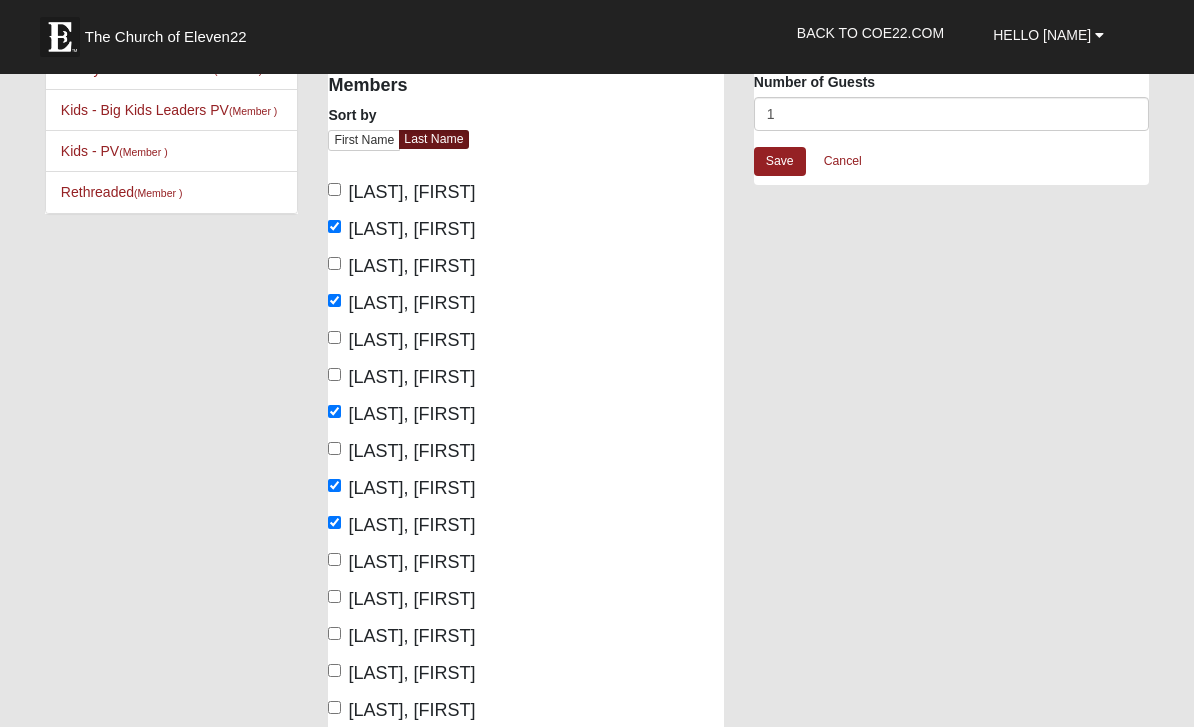 click on "[LAST], [FIRST]" at bounding box center [334, 596] 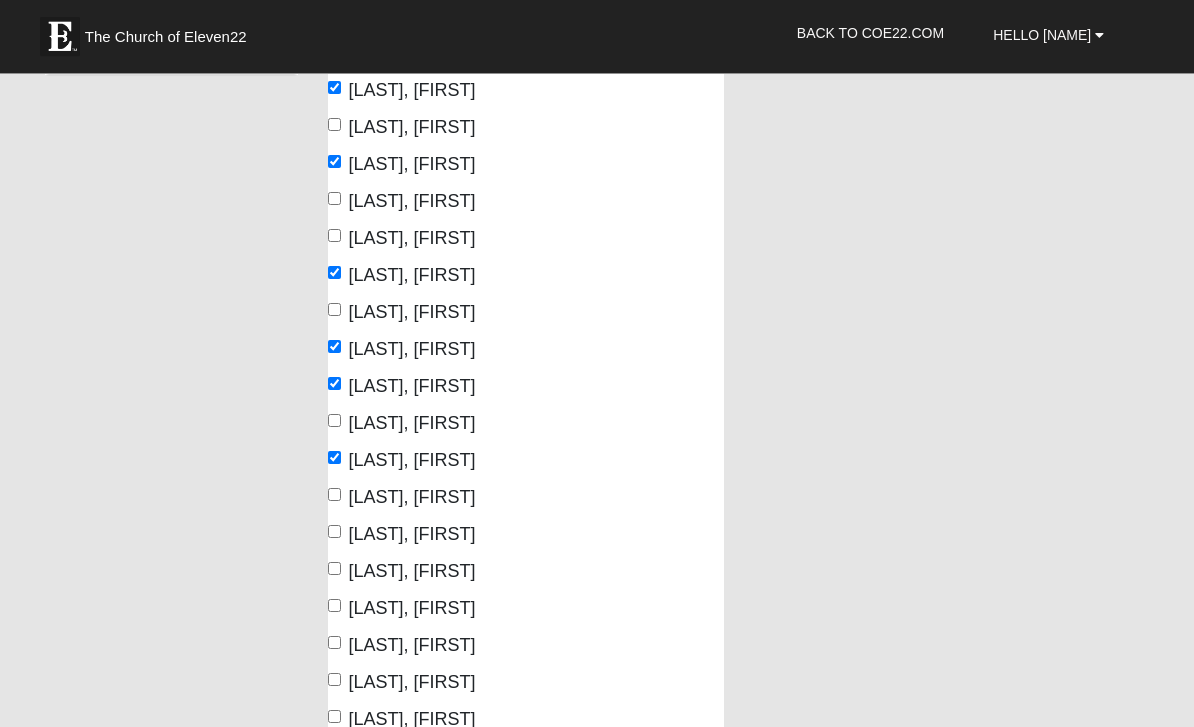 scroll, scrollTop: 300, scrollLeft: 0, axis: vertical 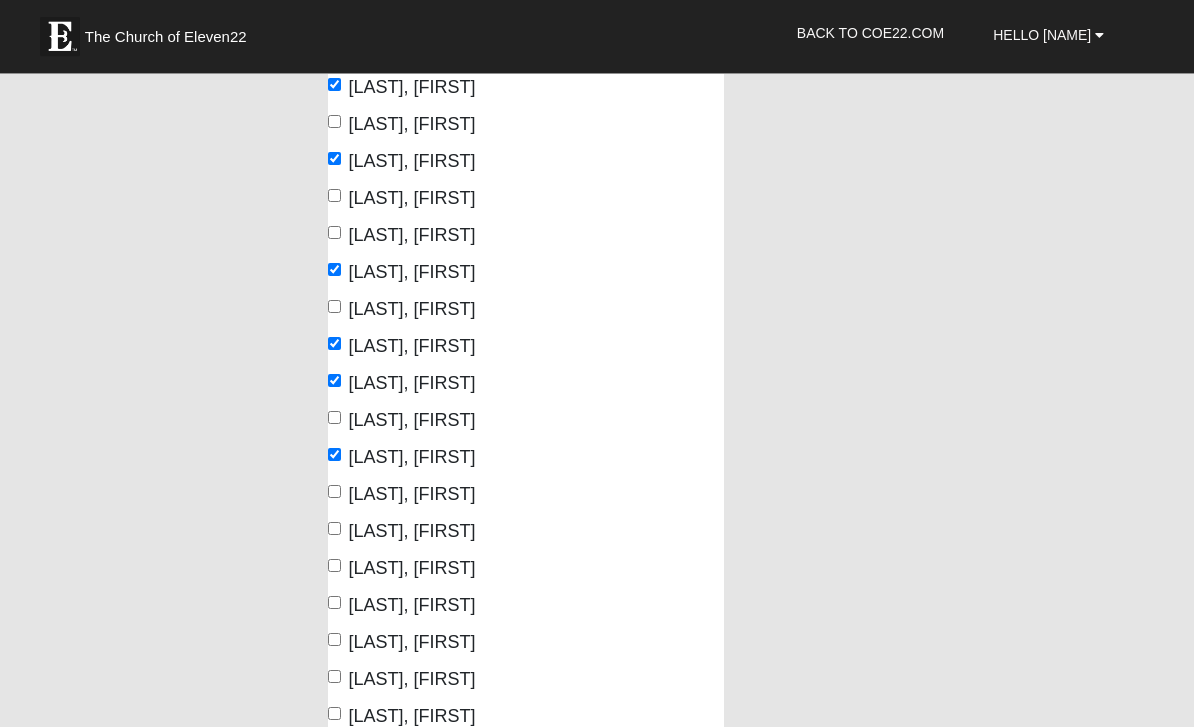 click on "Starsiak, Stacey" at bounding box center [334, 566] 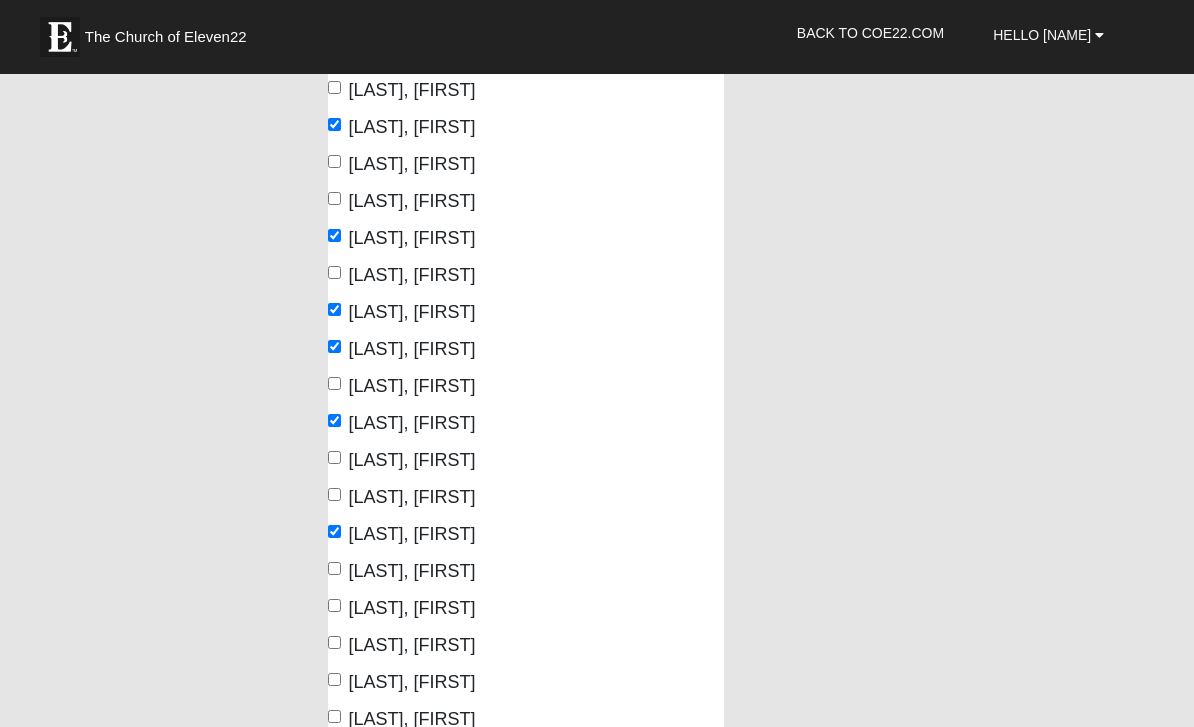 scroll, scrollTop: 389, scrollLeft: 0, axis: vertical 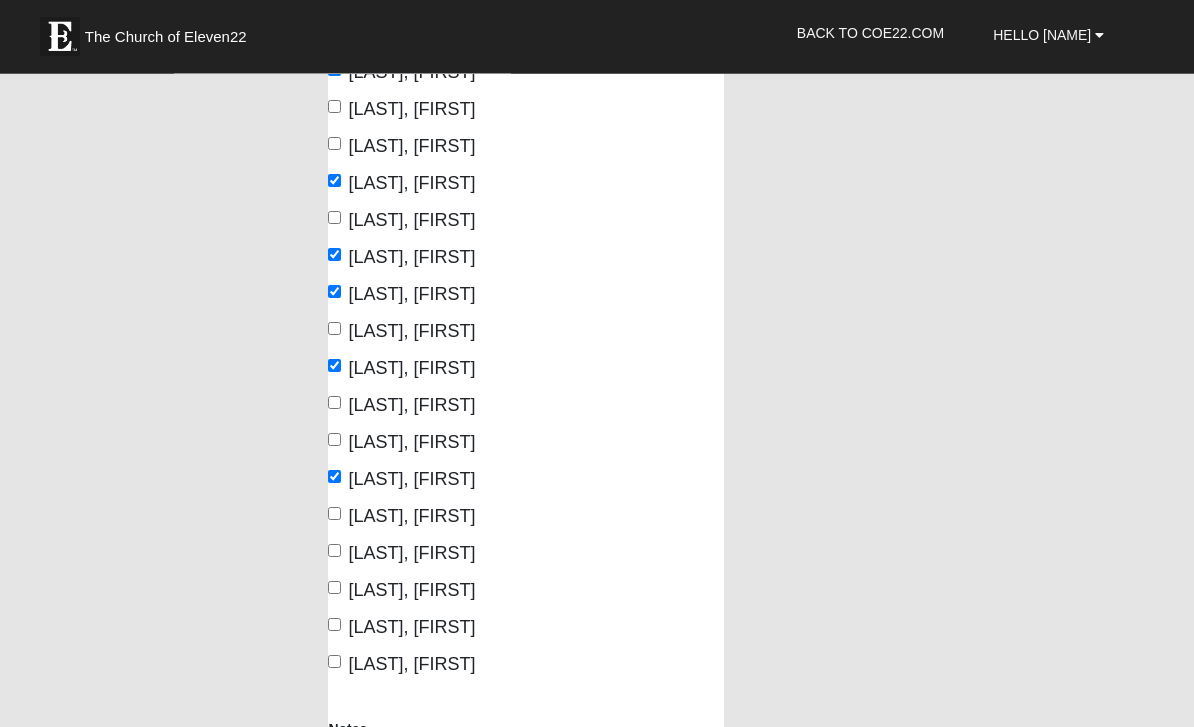 click on "Watson, Mindy" at bounding box center (334, 551) 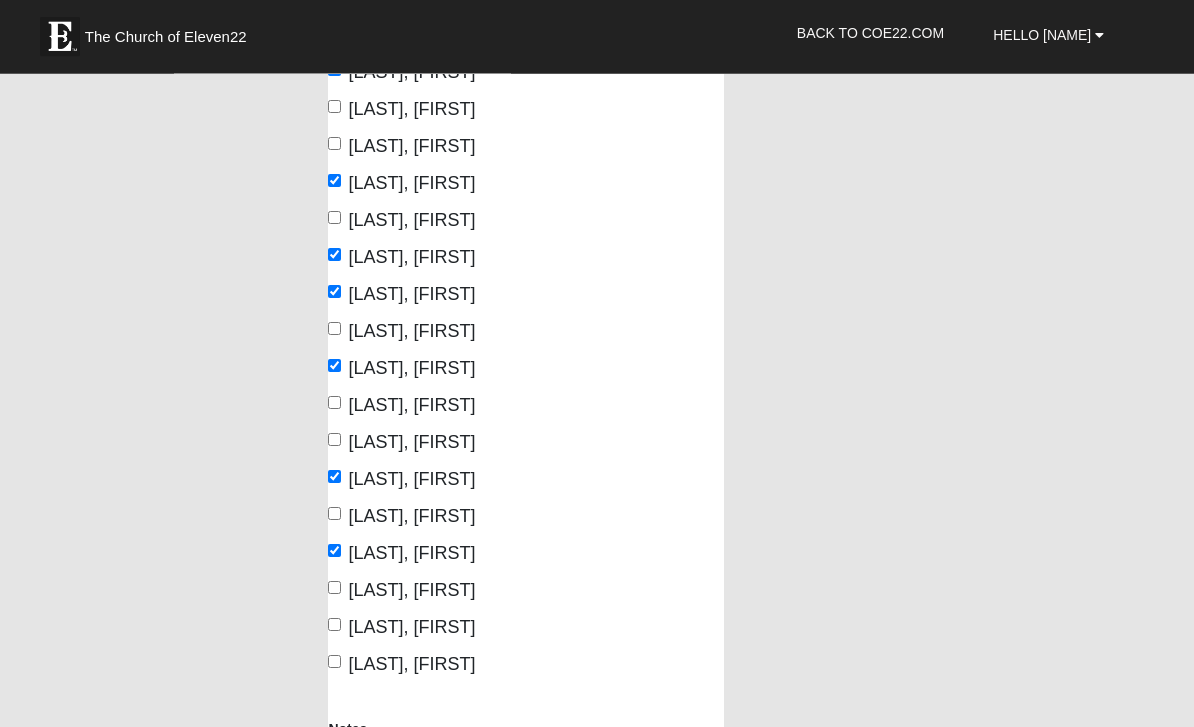 click on "Wesley, Megan" at bounding box center [401, 591] 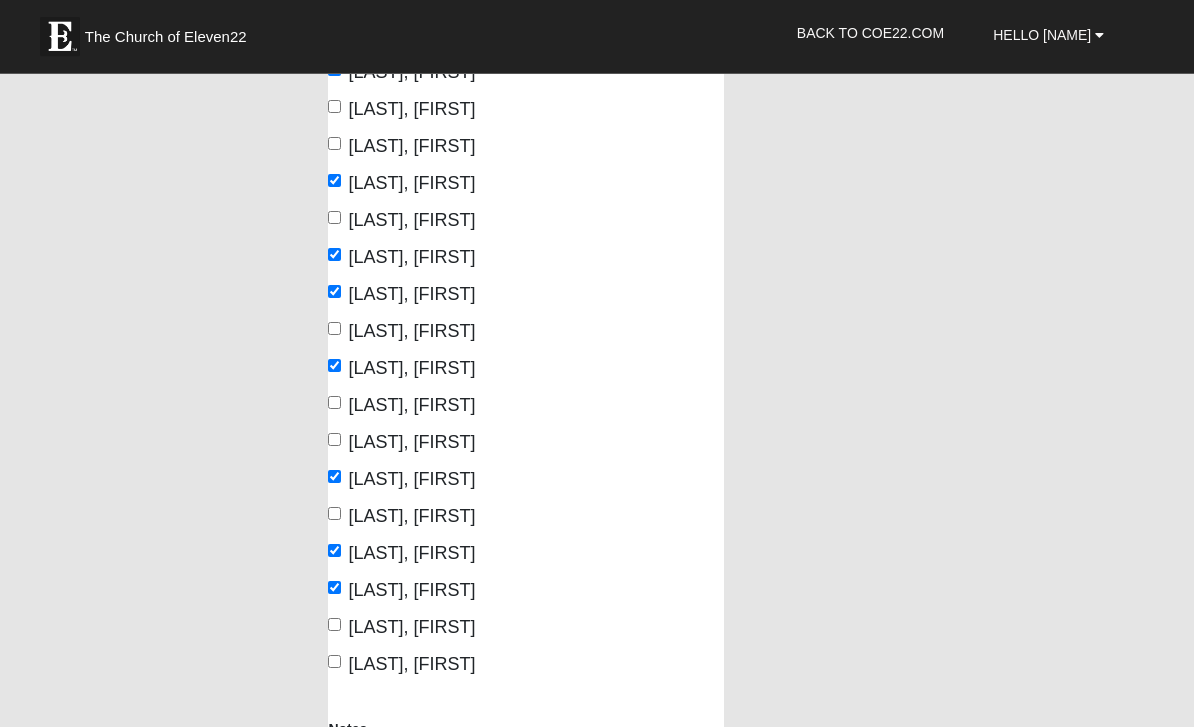 click on "Williams, Stacey" at bounding box center [334, 662] 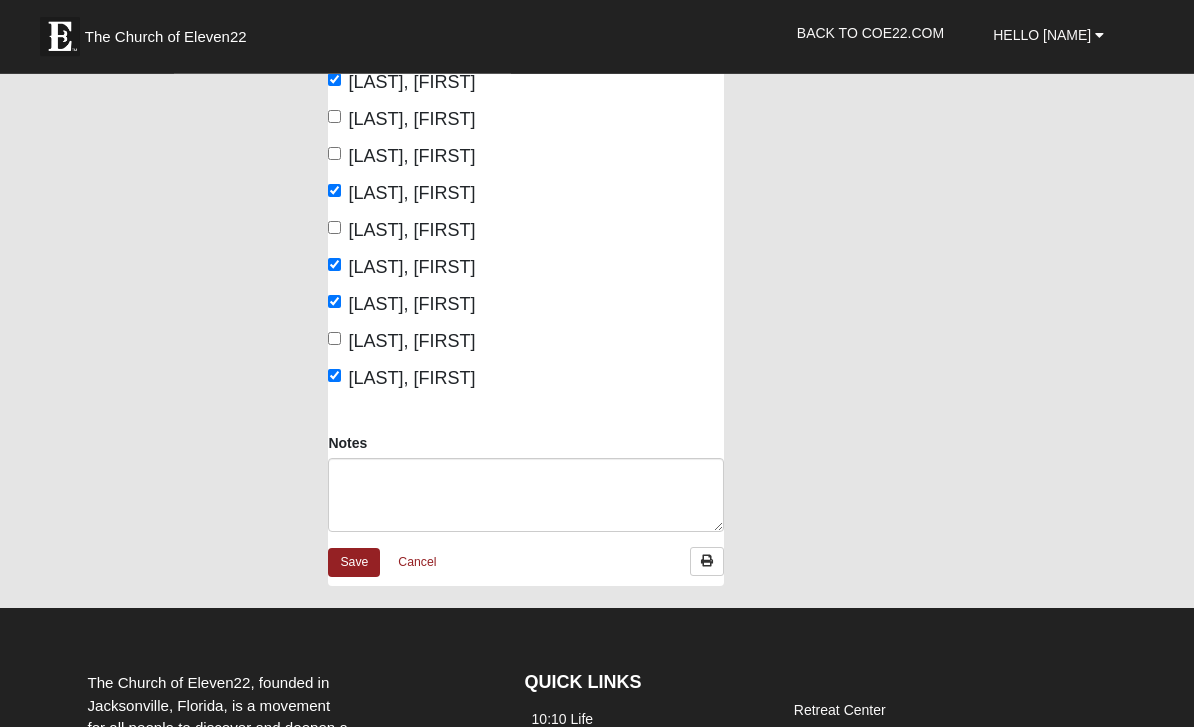 scroll, scrollTop: 662, scrollLeft: 0, axis: vertical 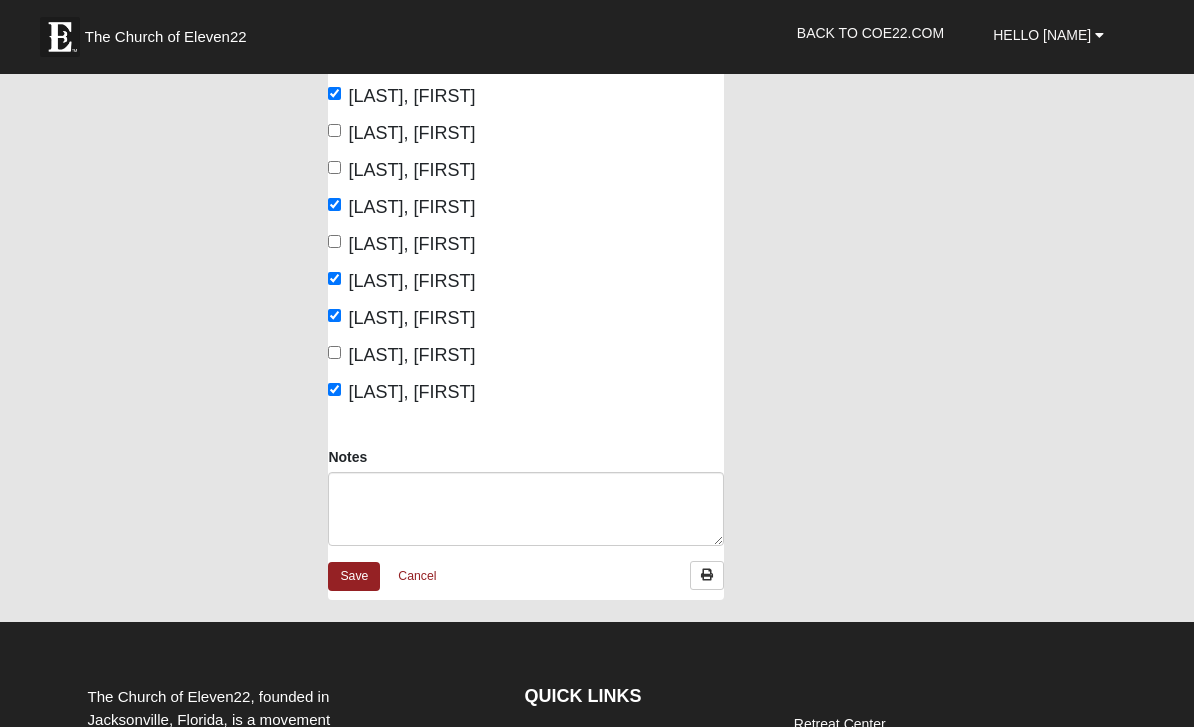 click on "Save" at bounding box center (354, 576) 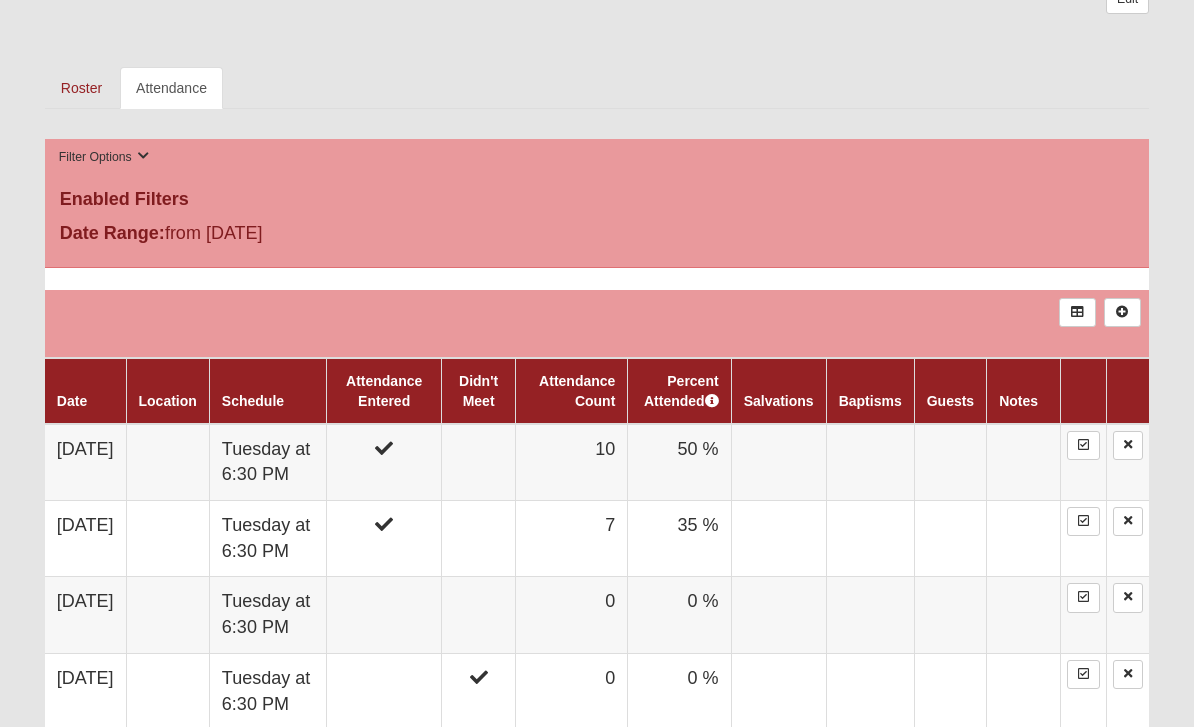 scroll, scrollTop: 882, scrollLeft: 0, axis: vertical 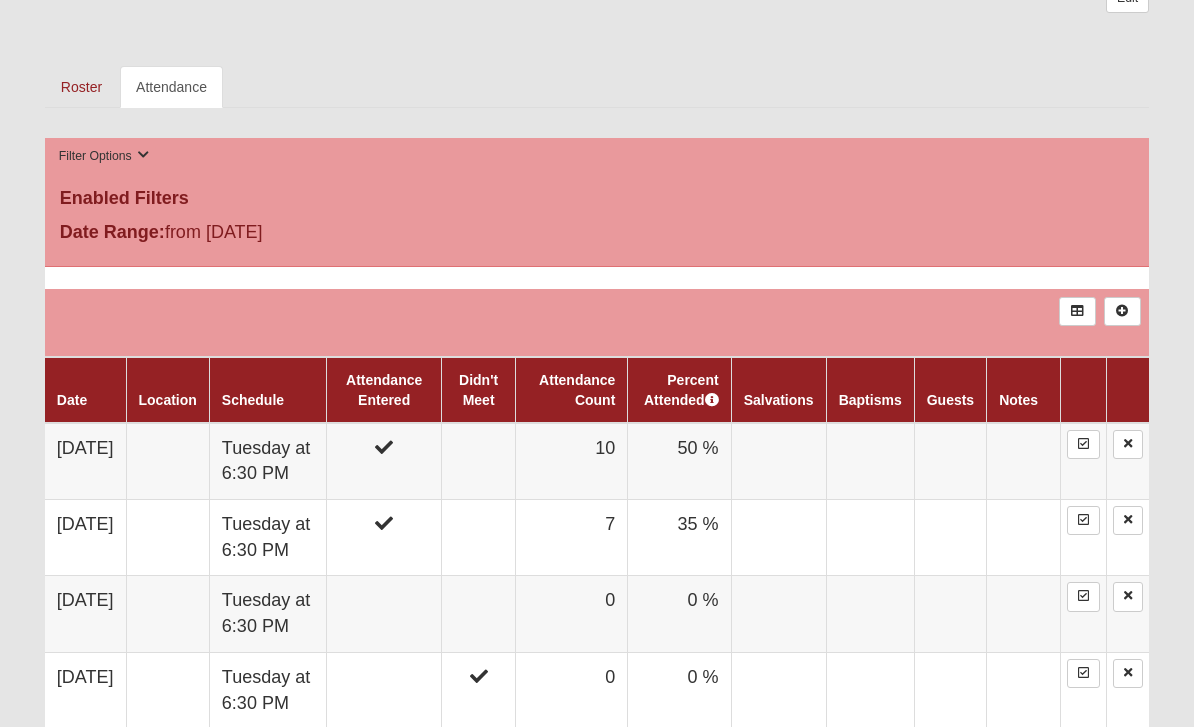 click at bounding box center (950, 461) 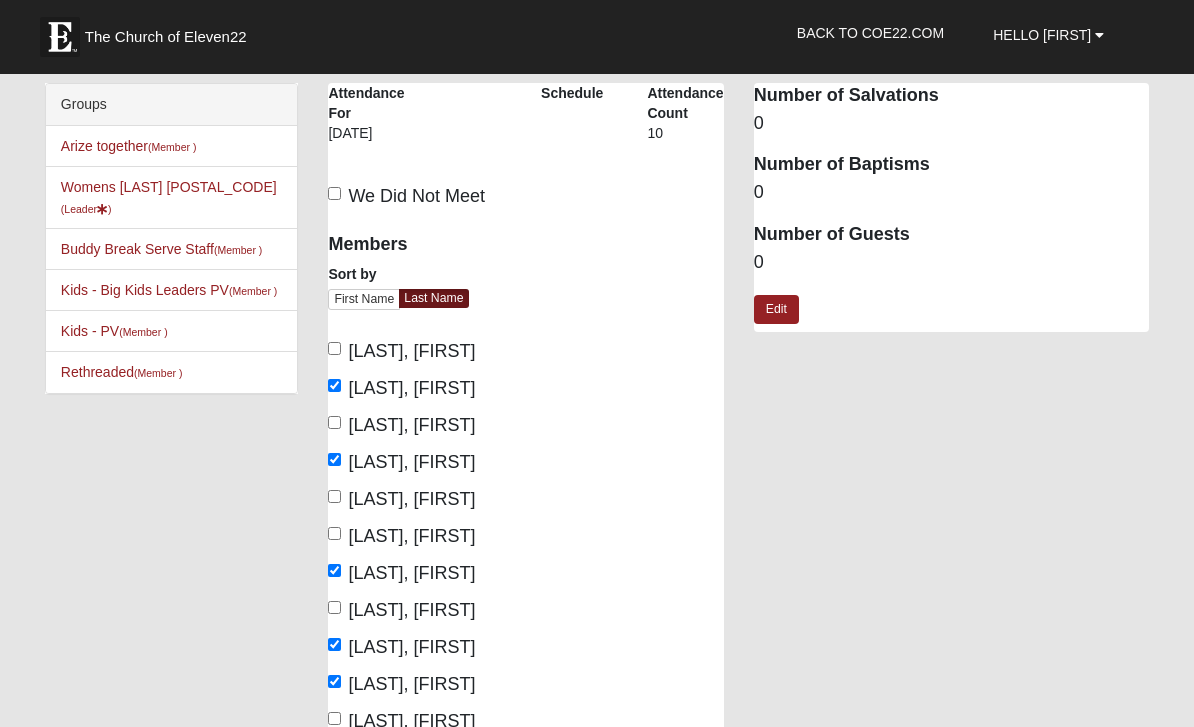 scroll, scrollTop: 0, scrollLeft: 0, axis: both 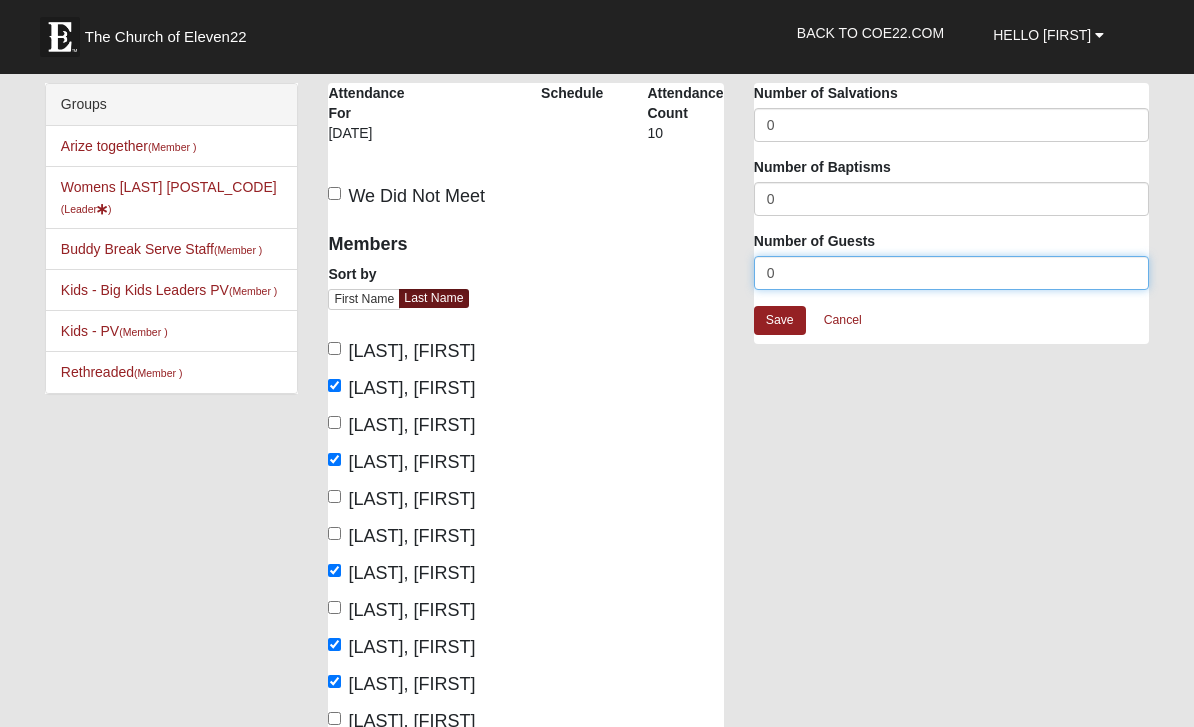 click on "0" at bounding box center [951, 273] 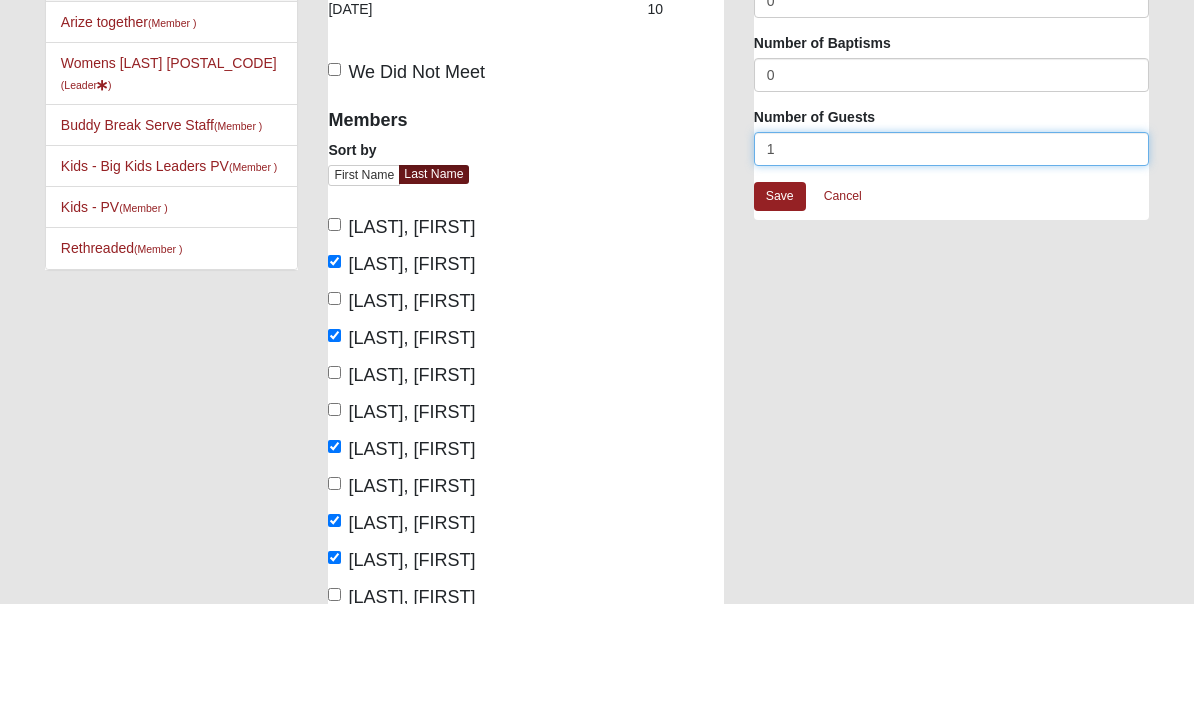 type on "1" 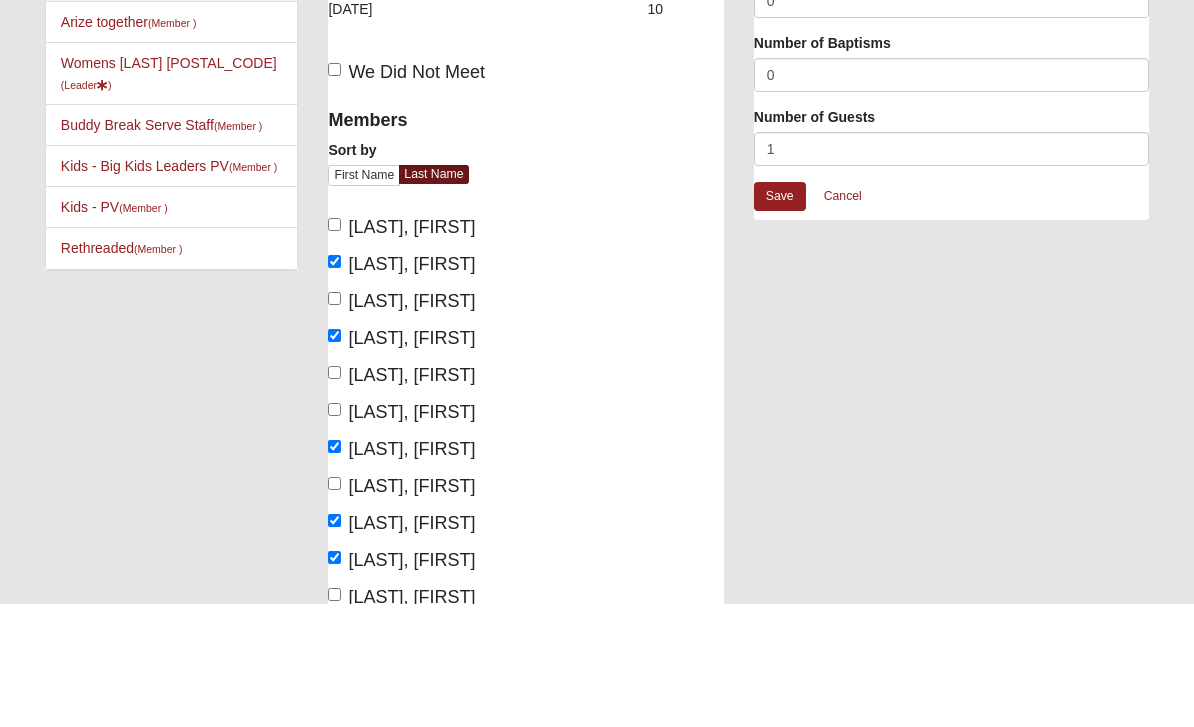 click on "Save" at bounding box center (780, 320) 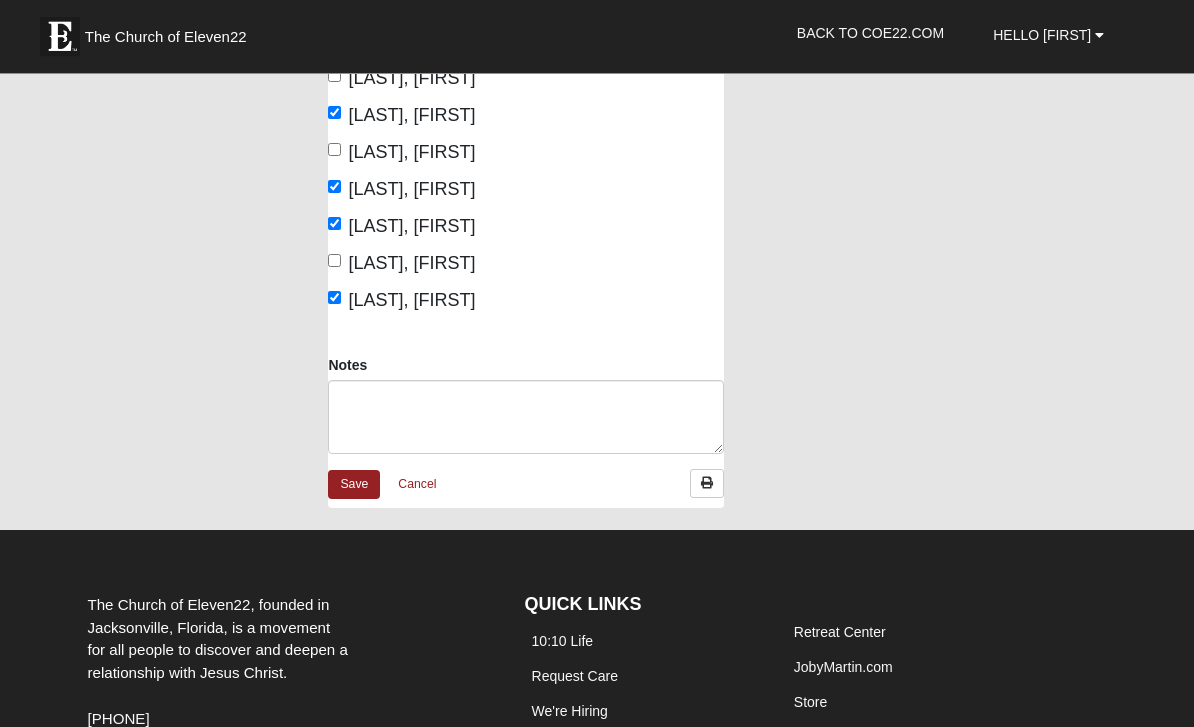 scroll, scrollTop: 754, scrollLeft: 0, axis: vertical 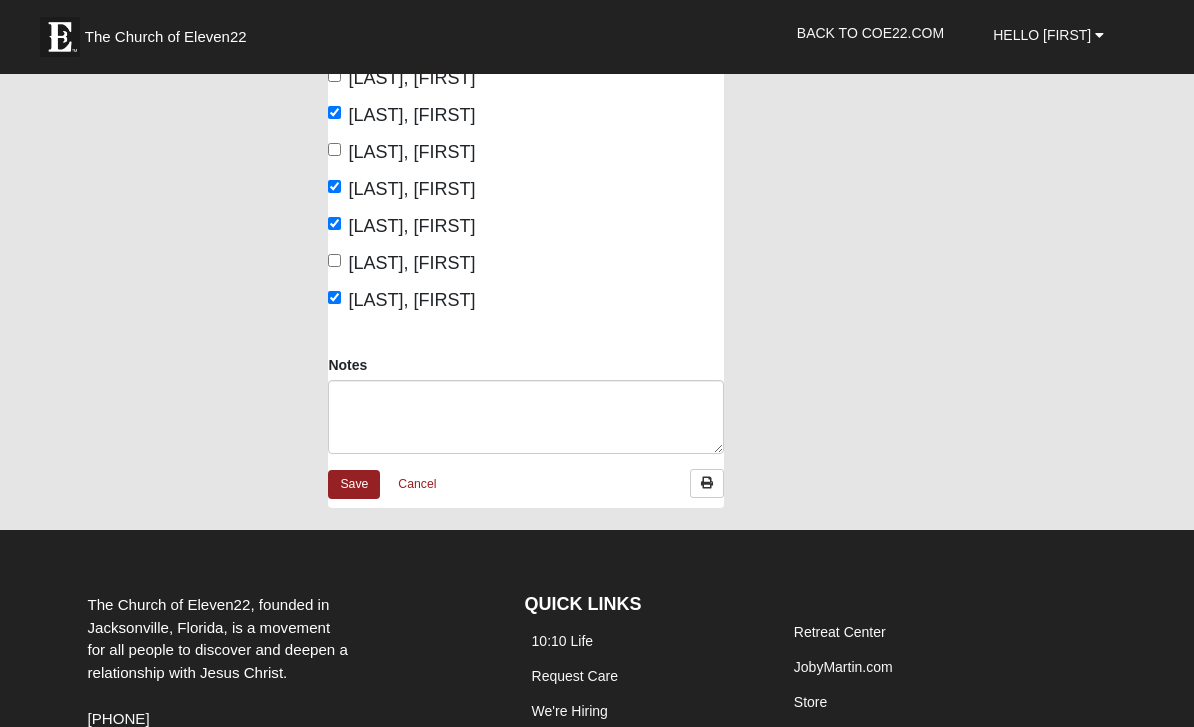 click on "Save" at bounding box center (354, 484) 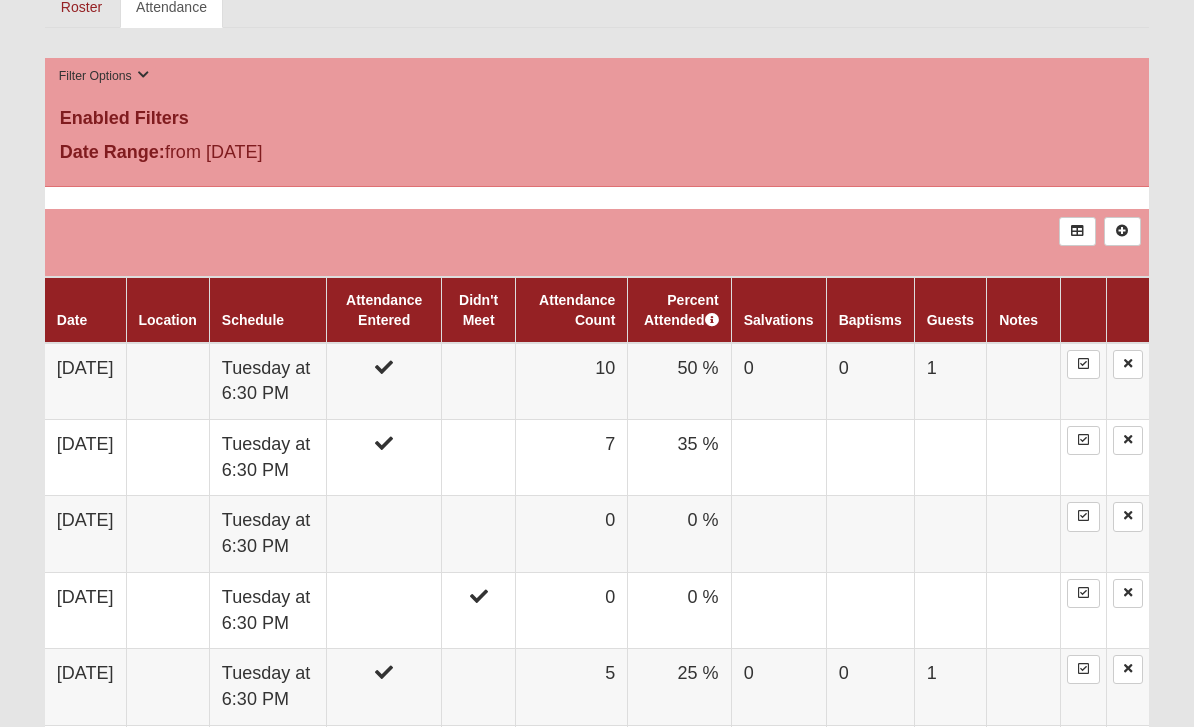 scroll, scrollTop: 1007, scrollLeft: 0, axis: vertical 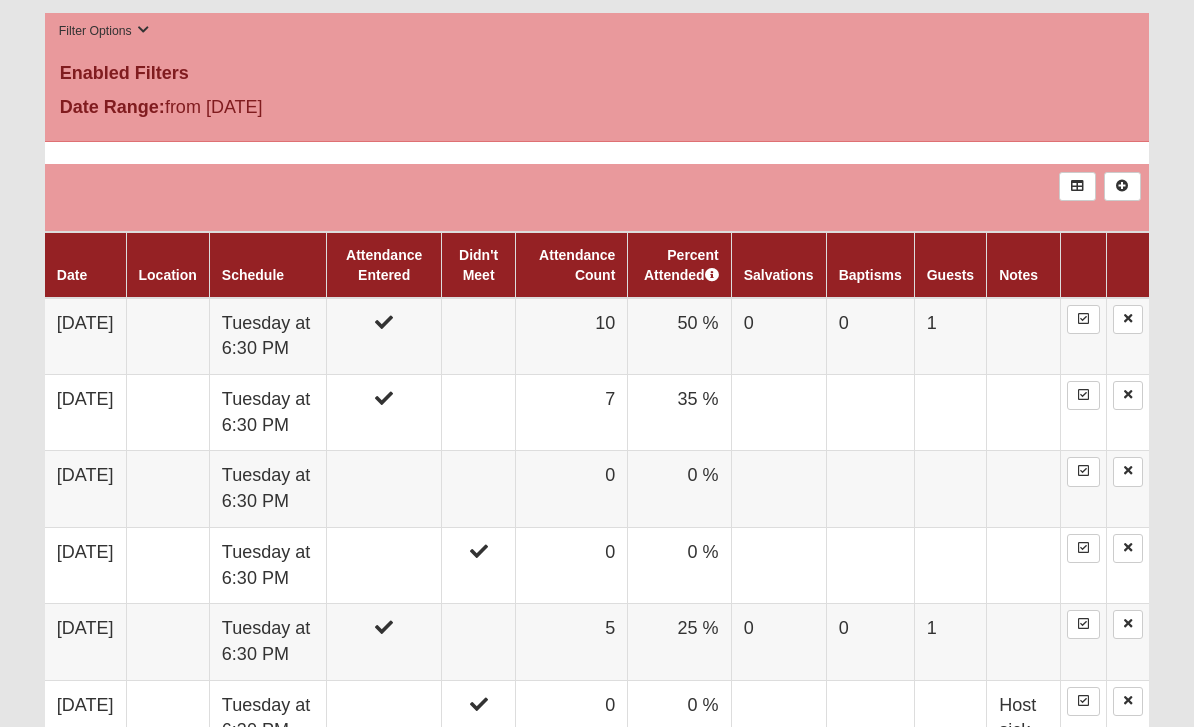 click at bounding box center (478, 489) 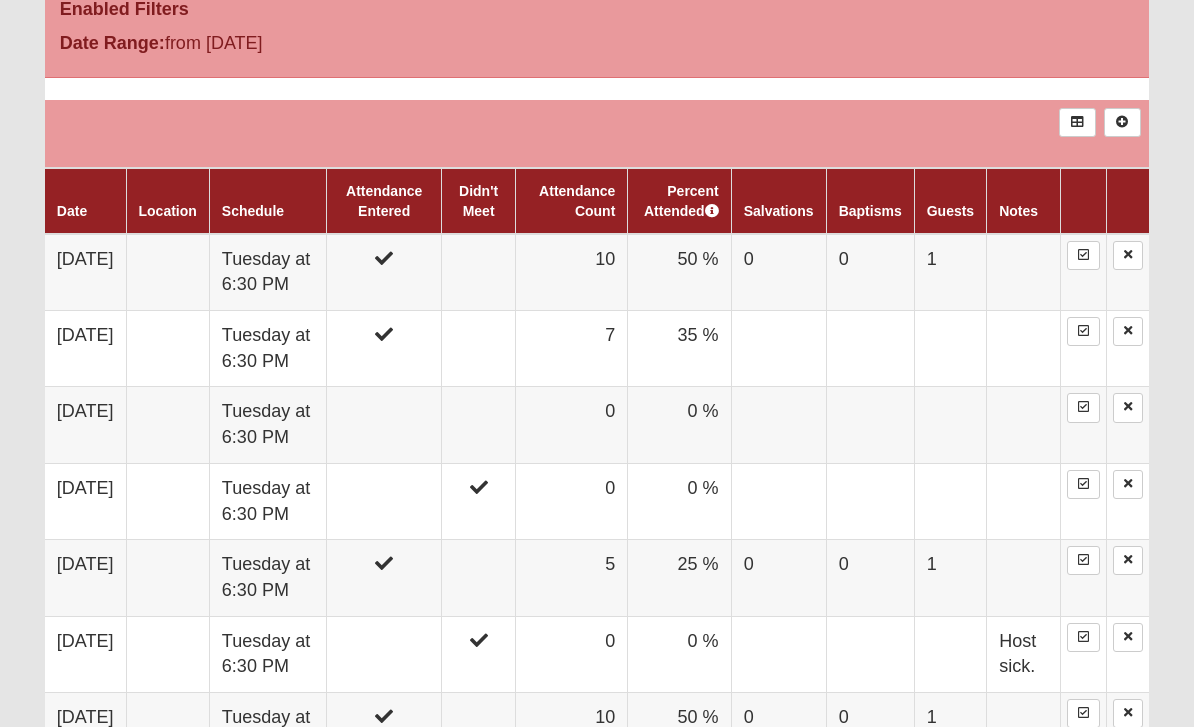 click at bounding box center [478, 425] 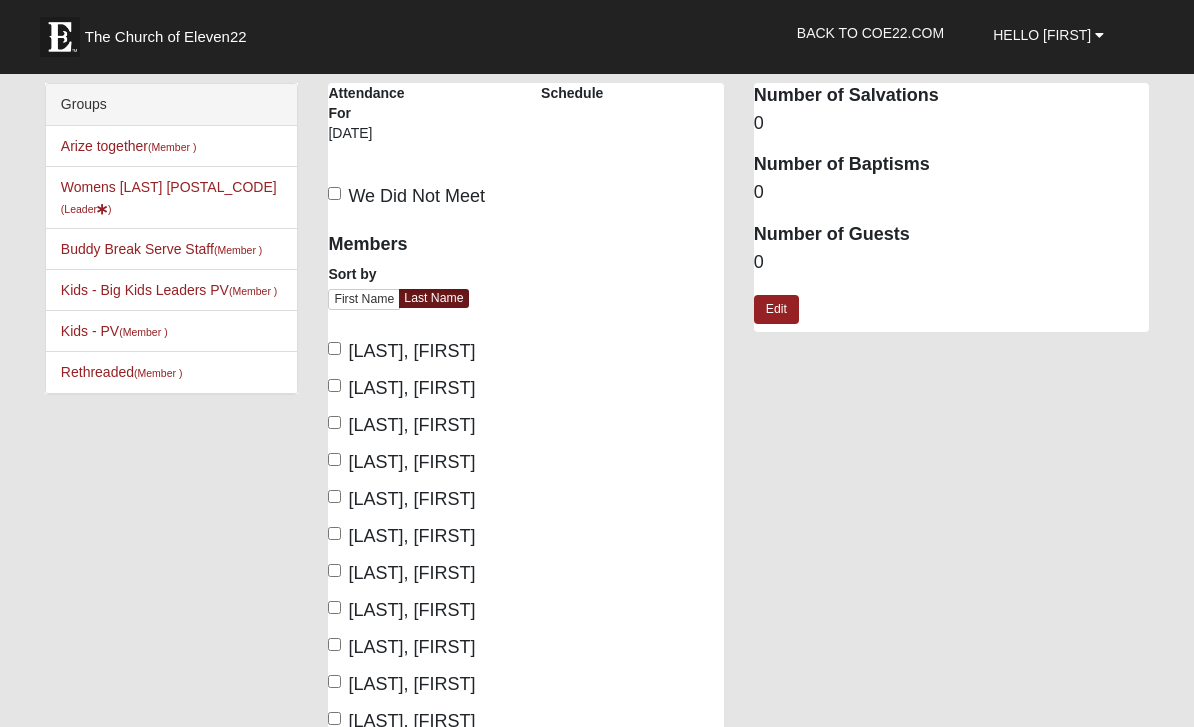scroll, scrollTop: 0, scrollLeft: 0, axis: both 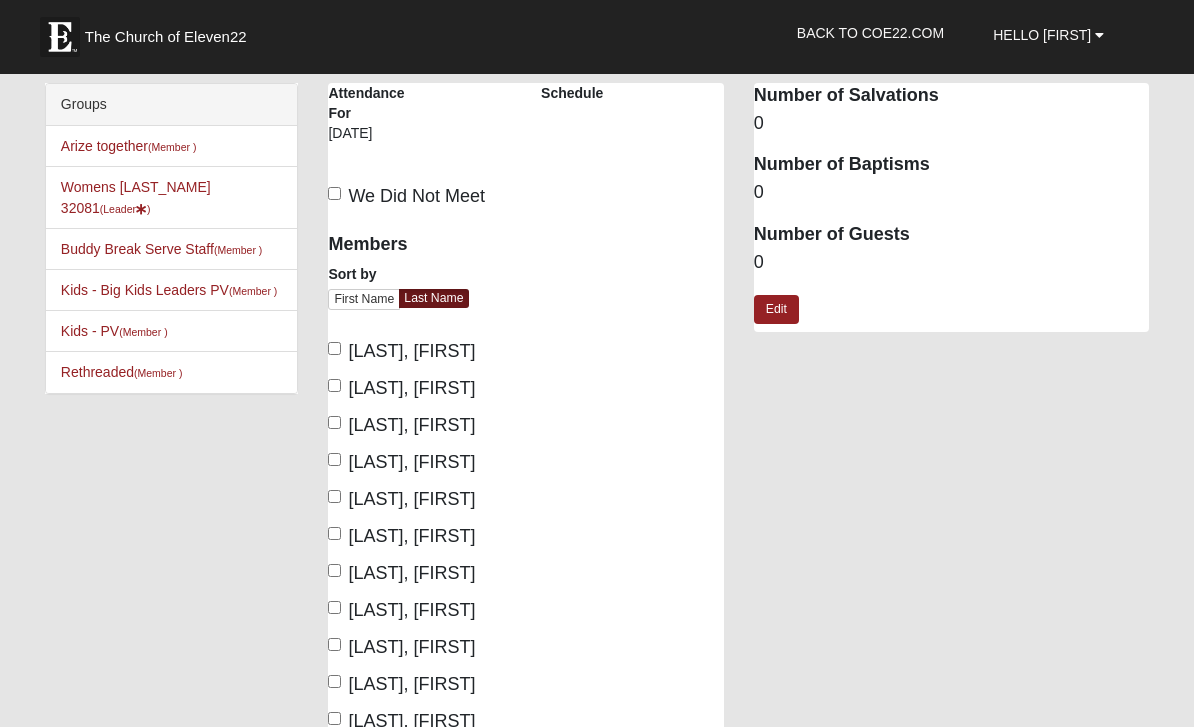 click on "We Did Not Meet" at bounding box center (334, 193) 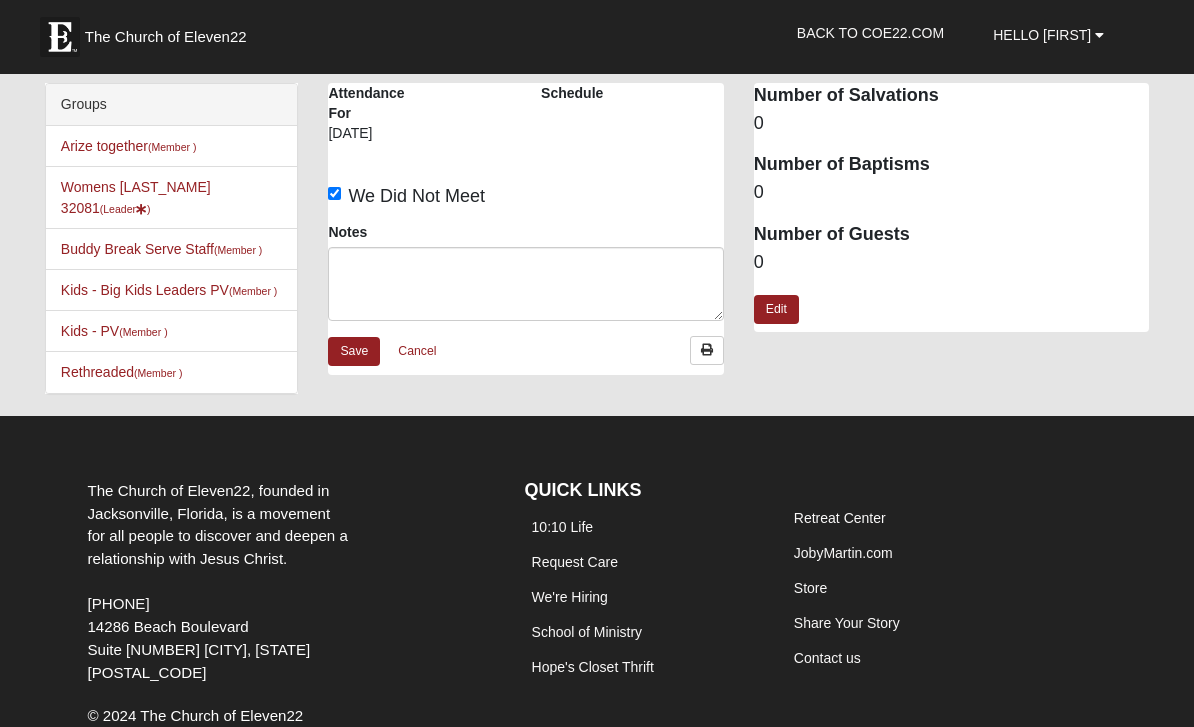 click on "Save" at bounding box center [354, 351] 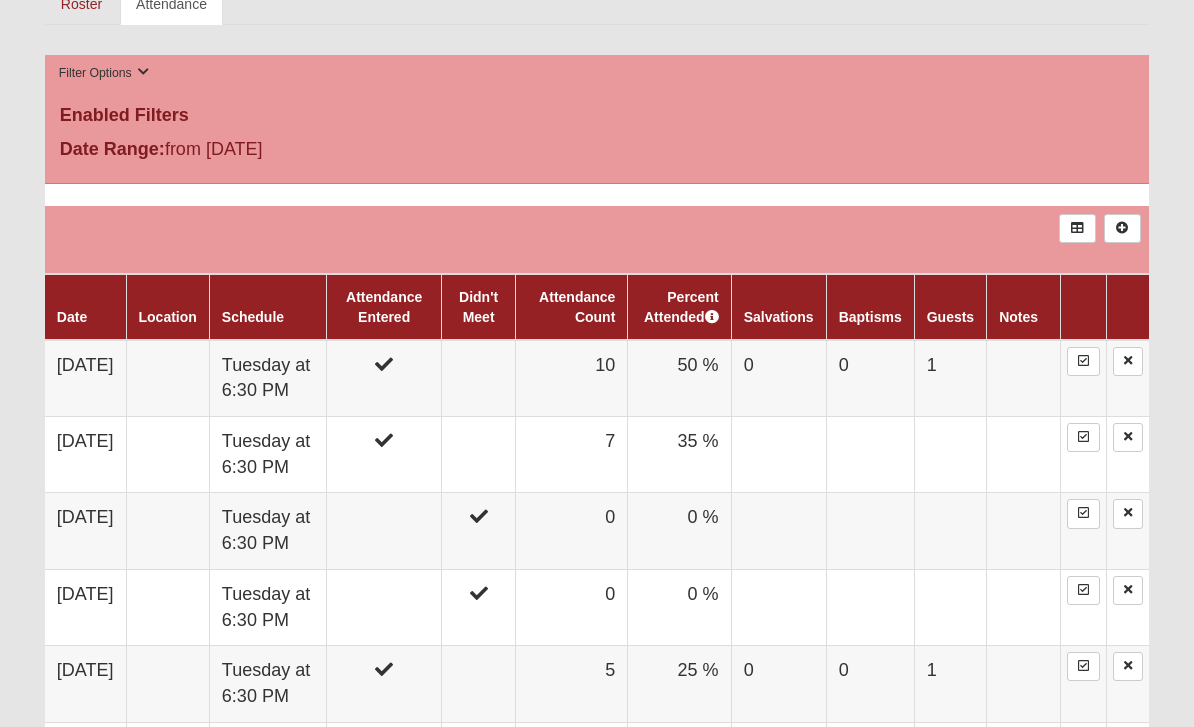 scroll, scrollTop: 952, scrollLeft: 0, axis: vertical 